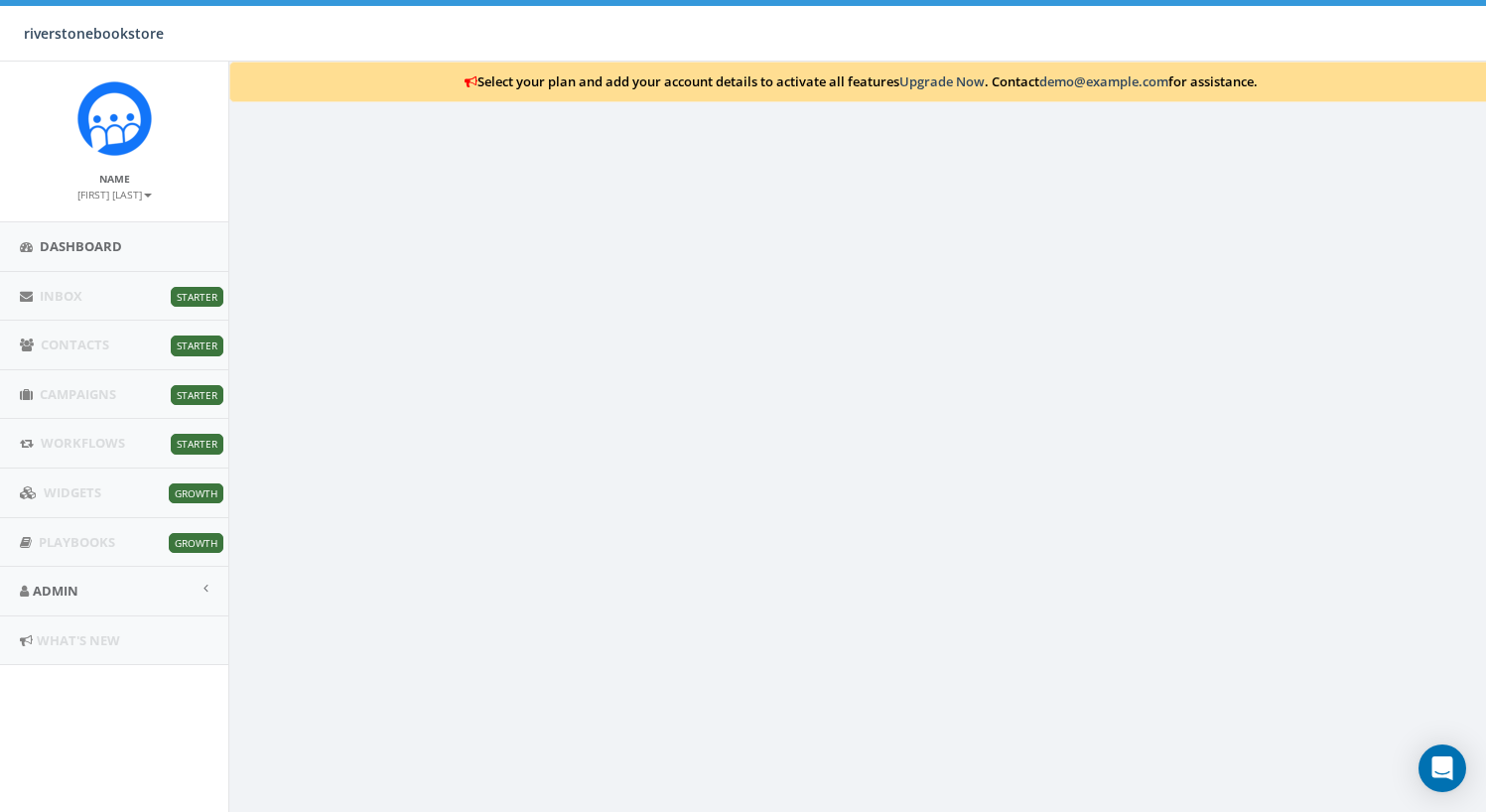 scroll, scrollTop: 0, scrollLeft: 0, axis: both 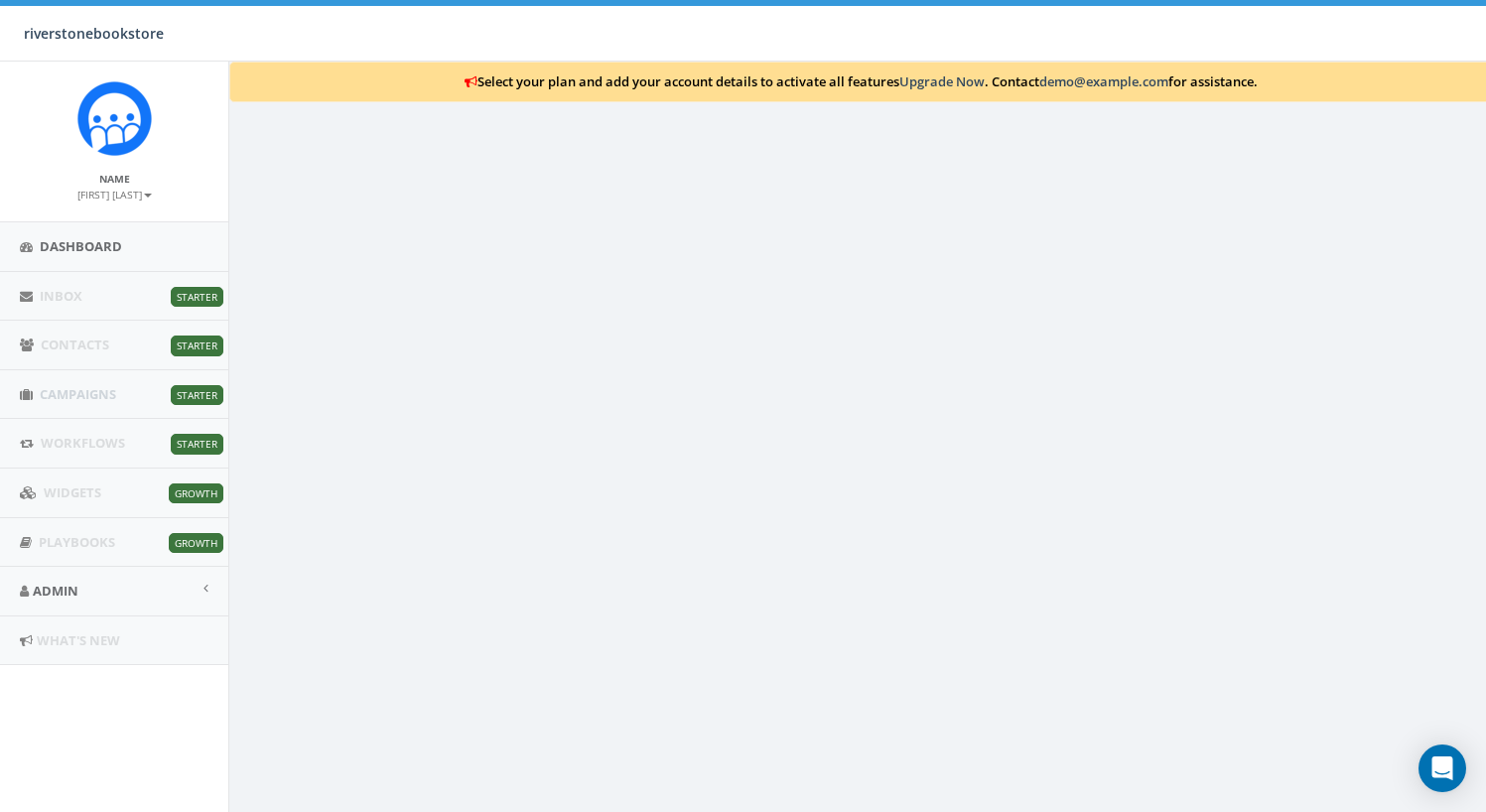 click on "Campaigns Starter Button Text" at bounding box center [114, 395] 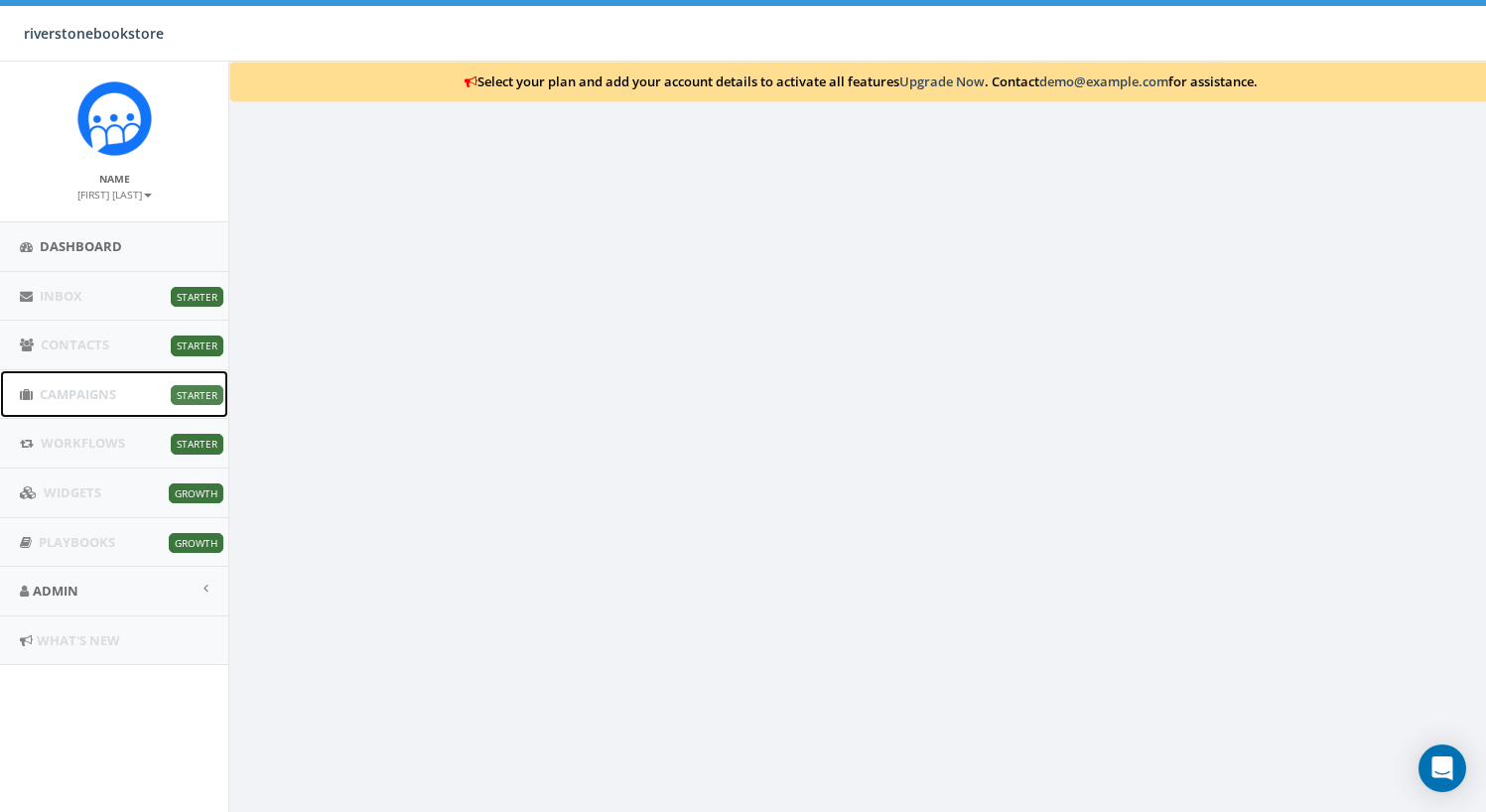 click on "Starter" at bounding box center [197, 395] 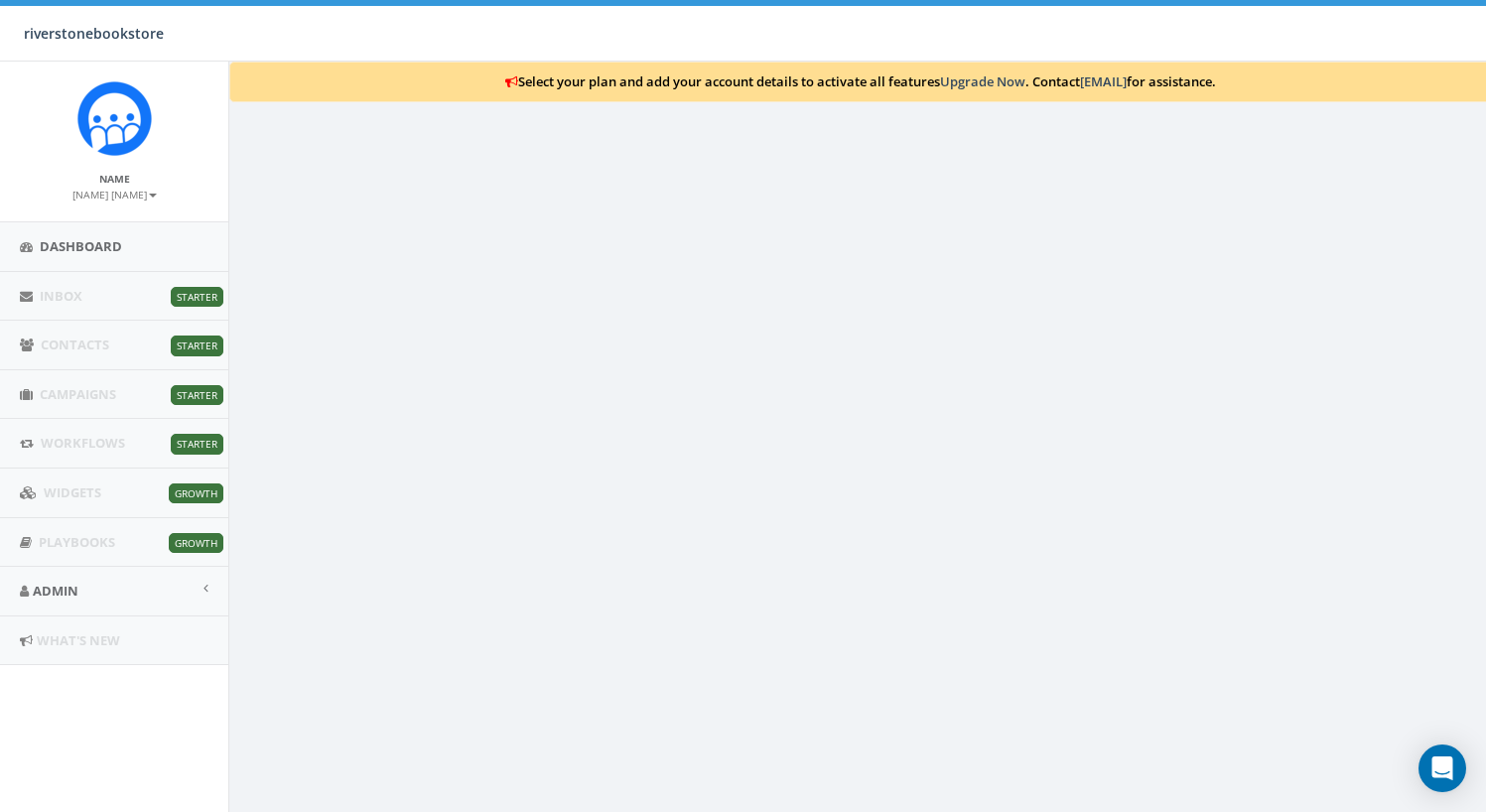 scroll, scrollTop: 0, scrollLeft: 0, axis: both 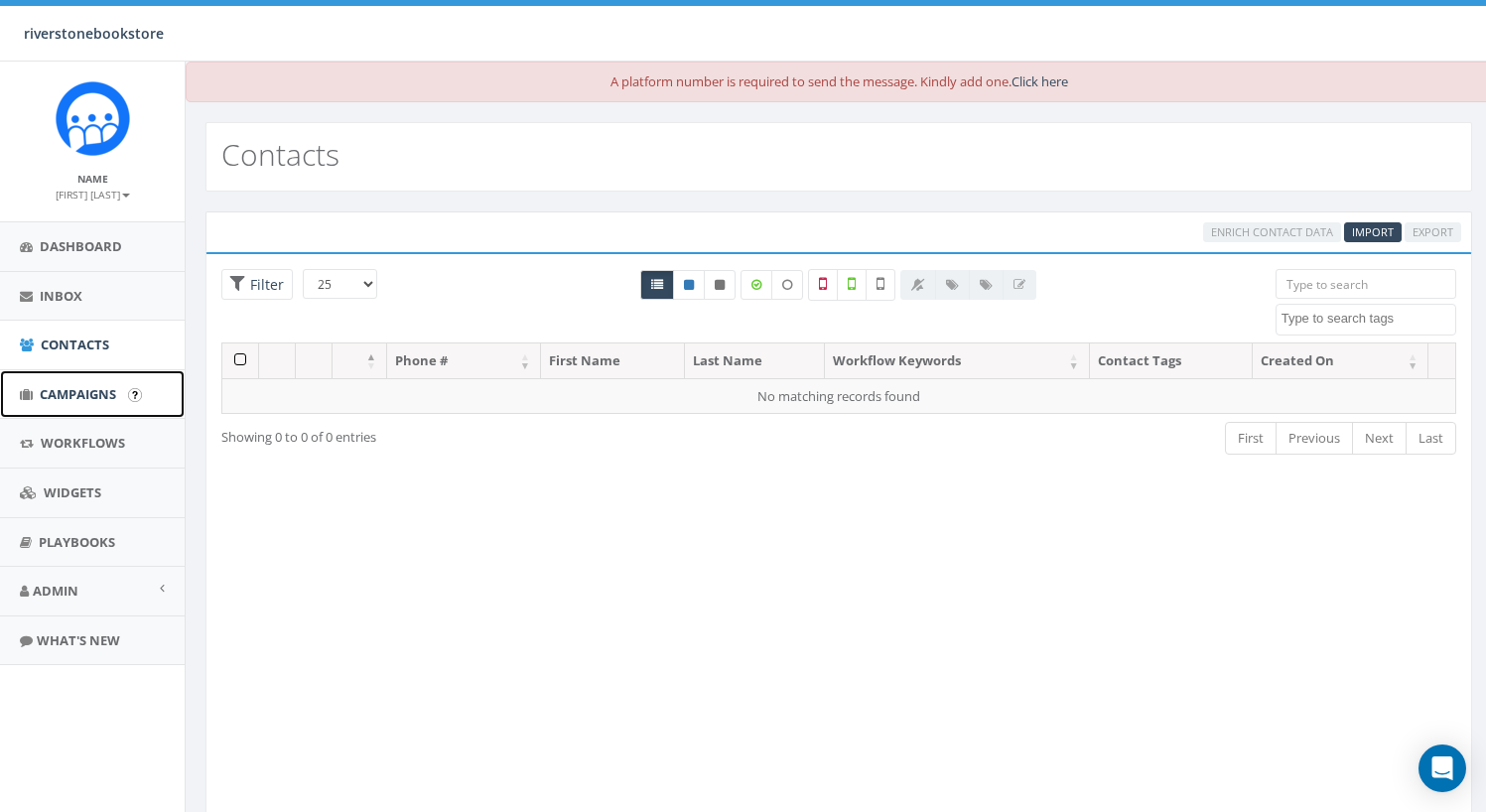 click on "Campaigns" at bounding box center (77, 394) 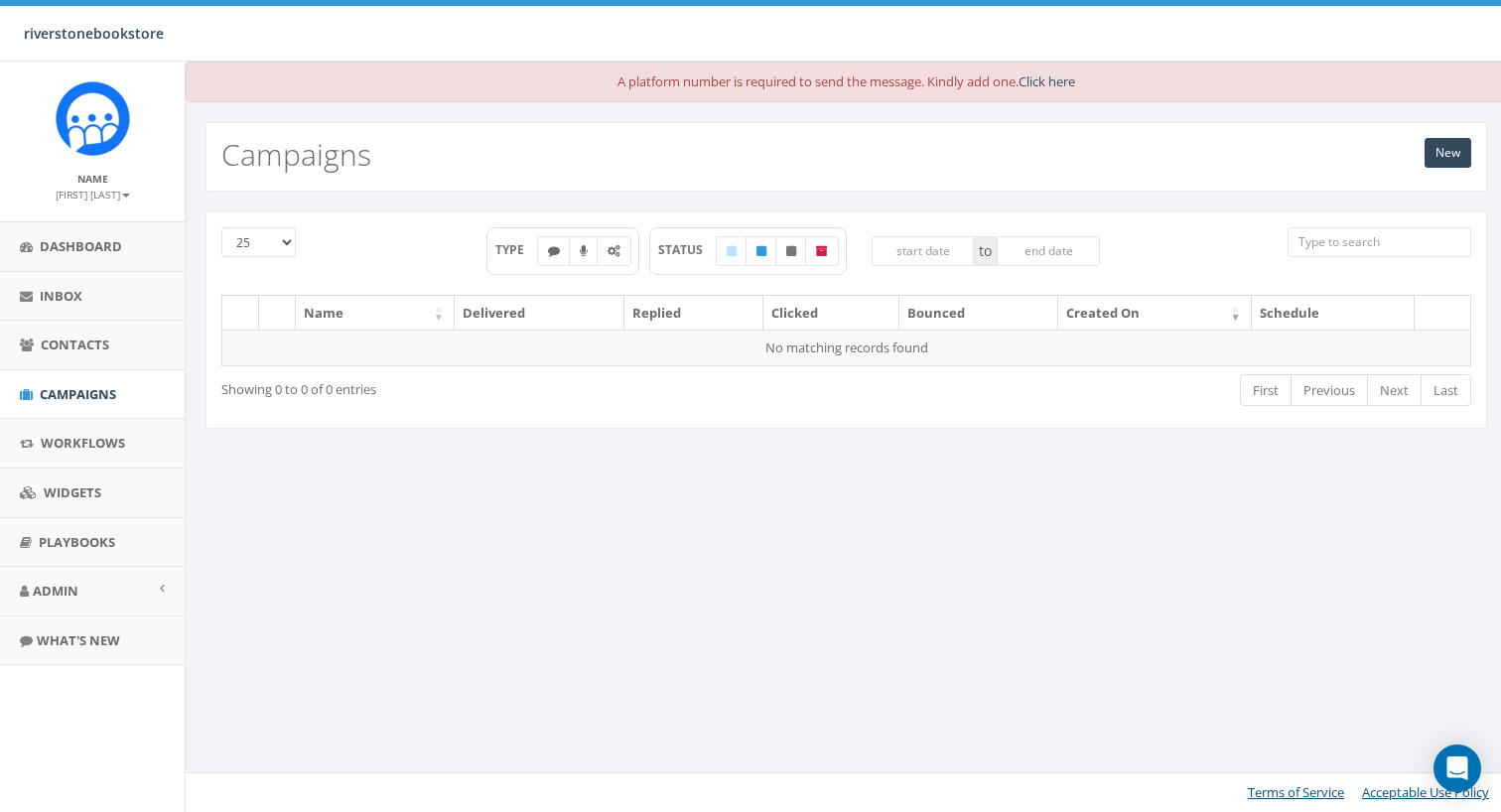 scroll, scrollTop: 0, scrollLeft: 0, axis: both 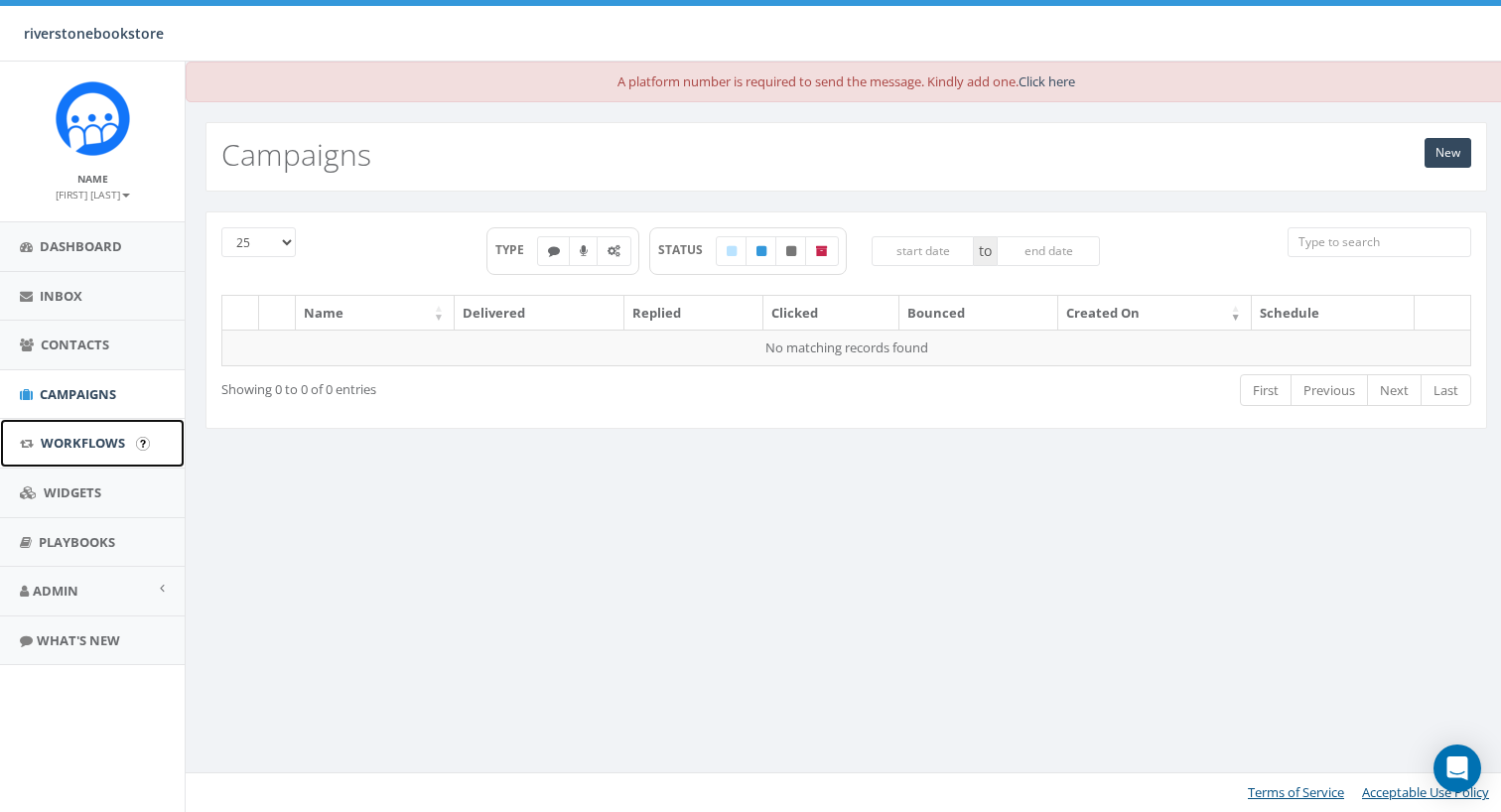 click on "Workflows" at bounding box center (82, 443) 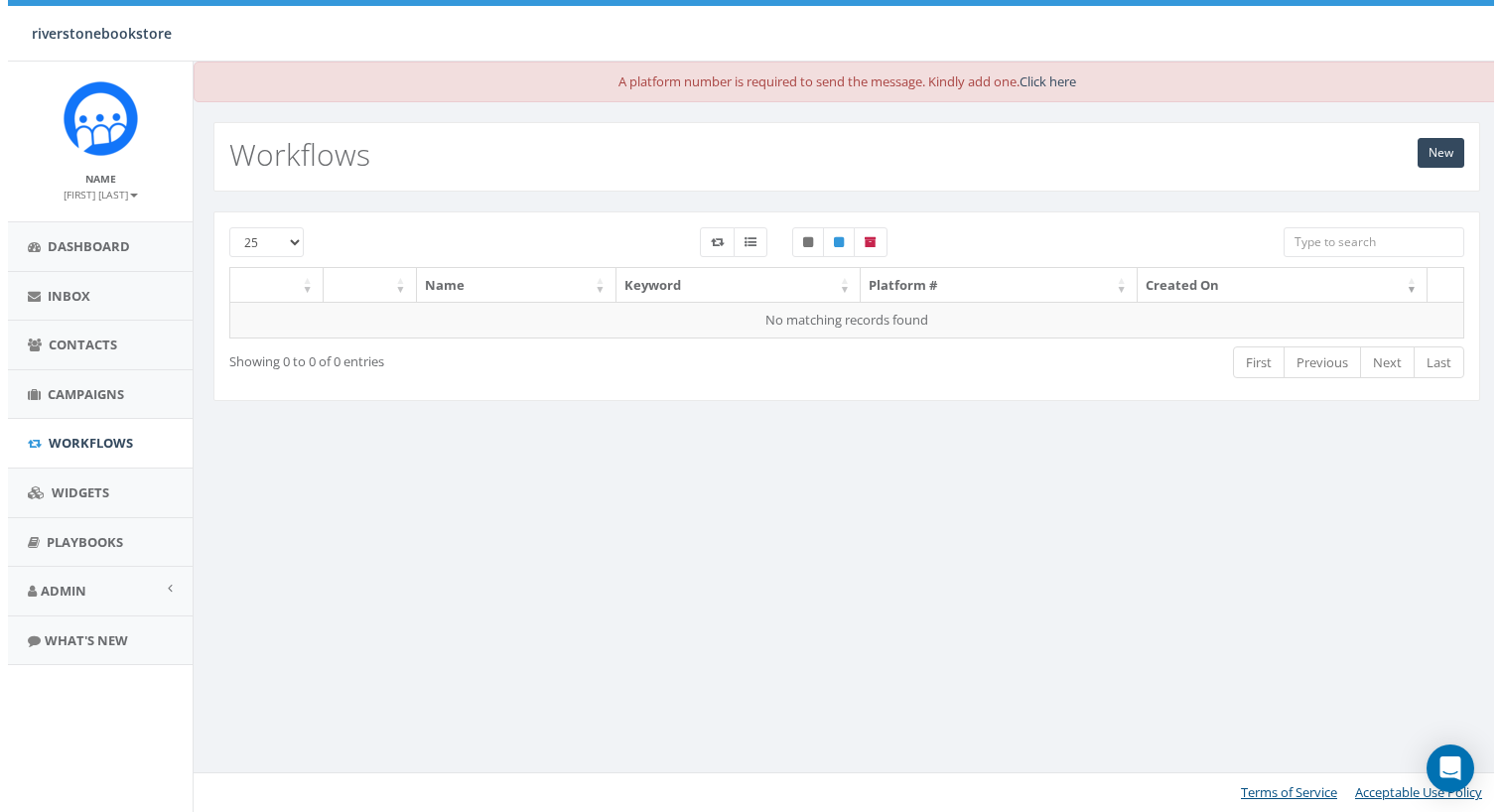 scroll, scrollTop: 0, scrollLeft: 0, axis: both 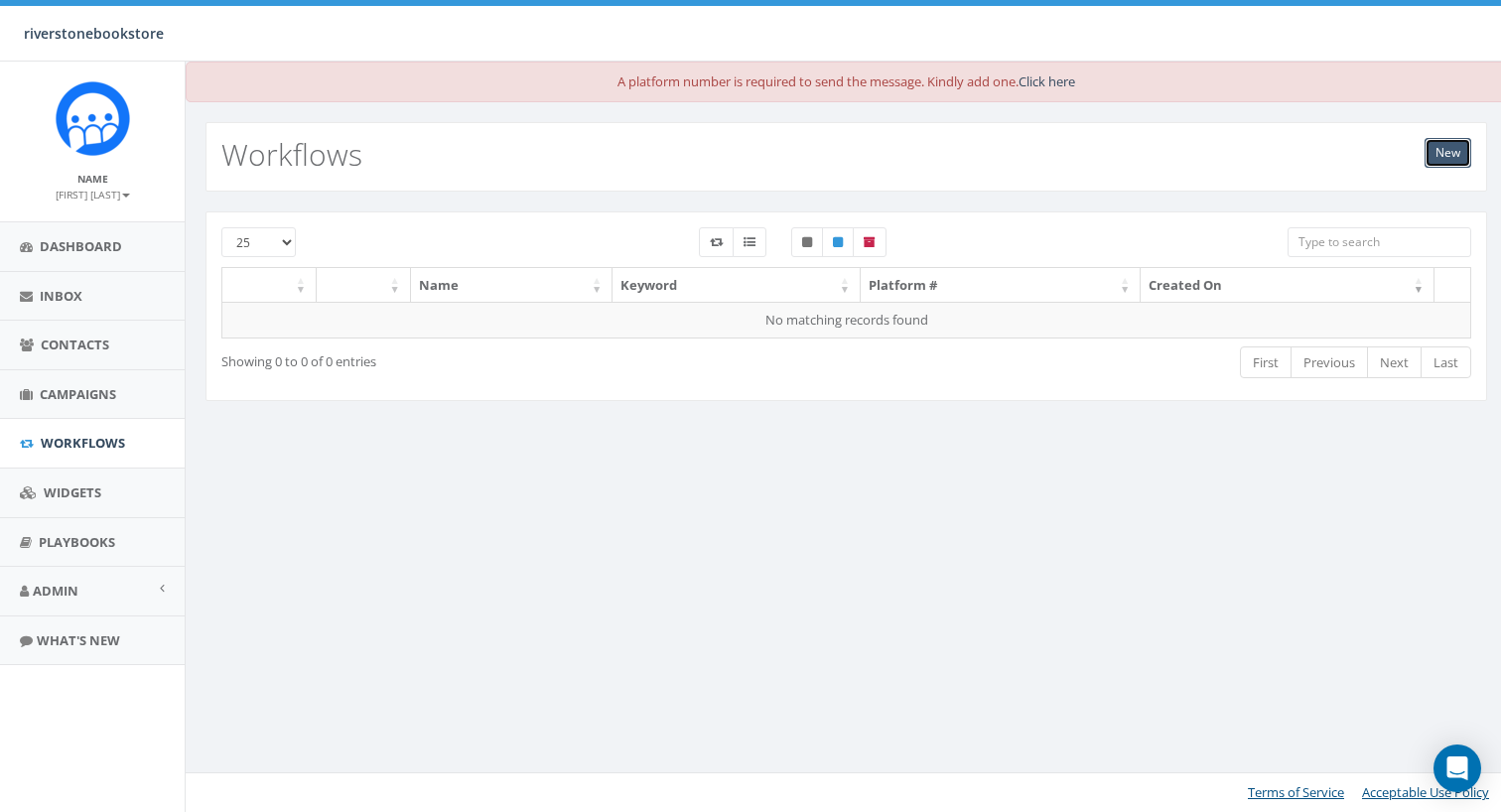 click on "New" at bounding box center (1447, 153) 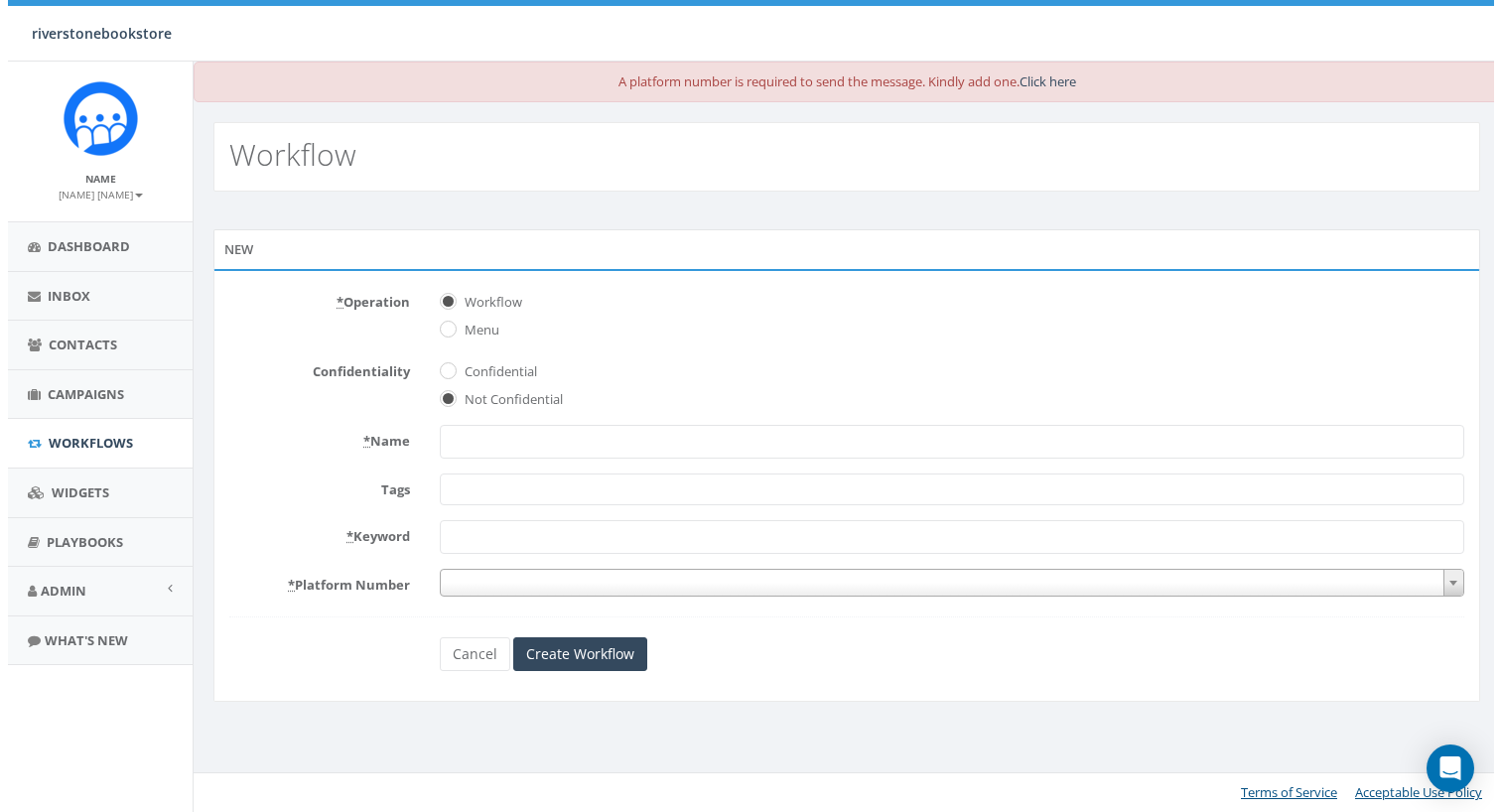 scroll, scrollTop: 0, scrollLeft: 0, axis: both 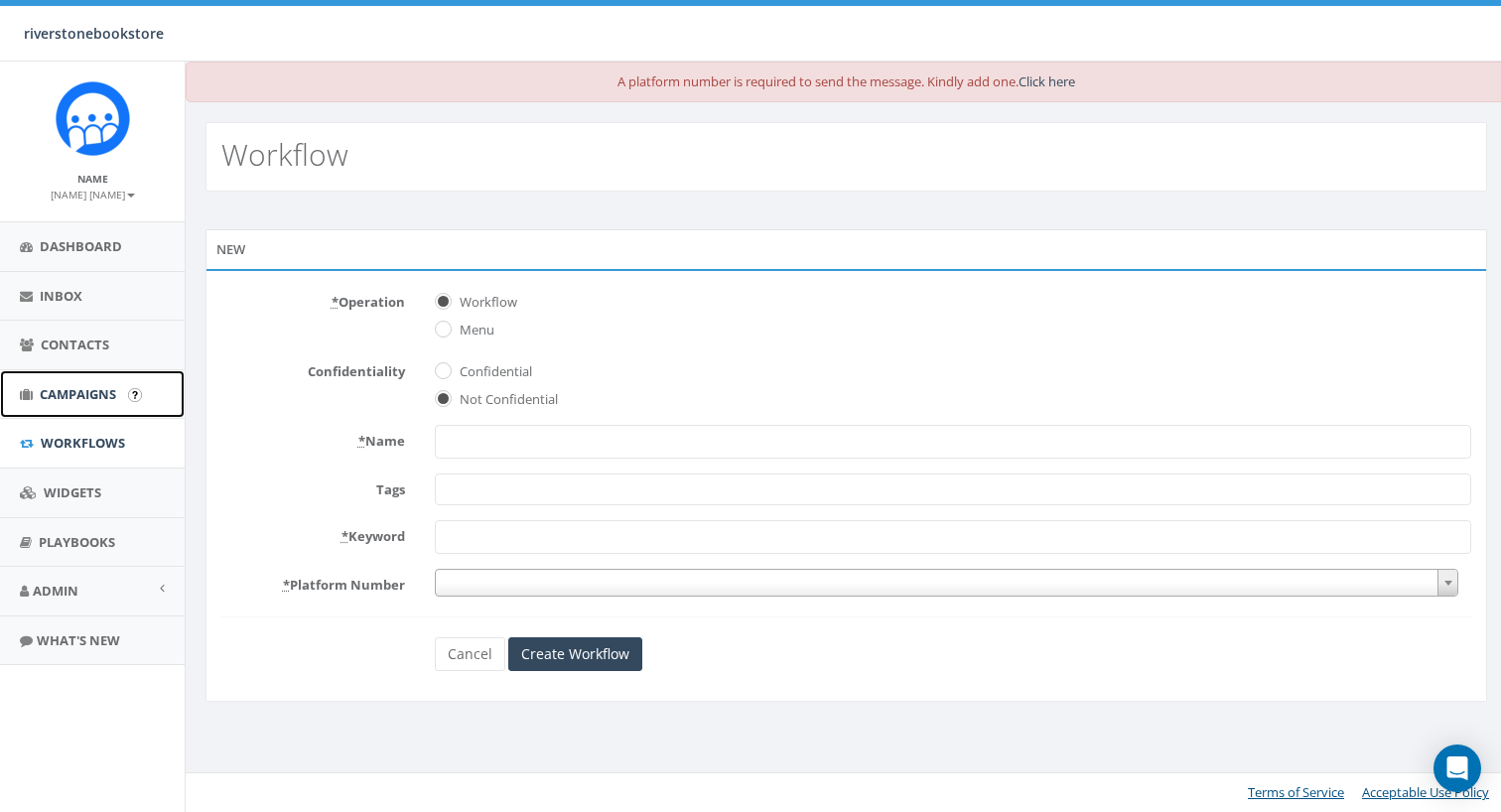 click on "Campaigns" at bounding box center (77, 394) 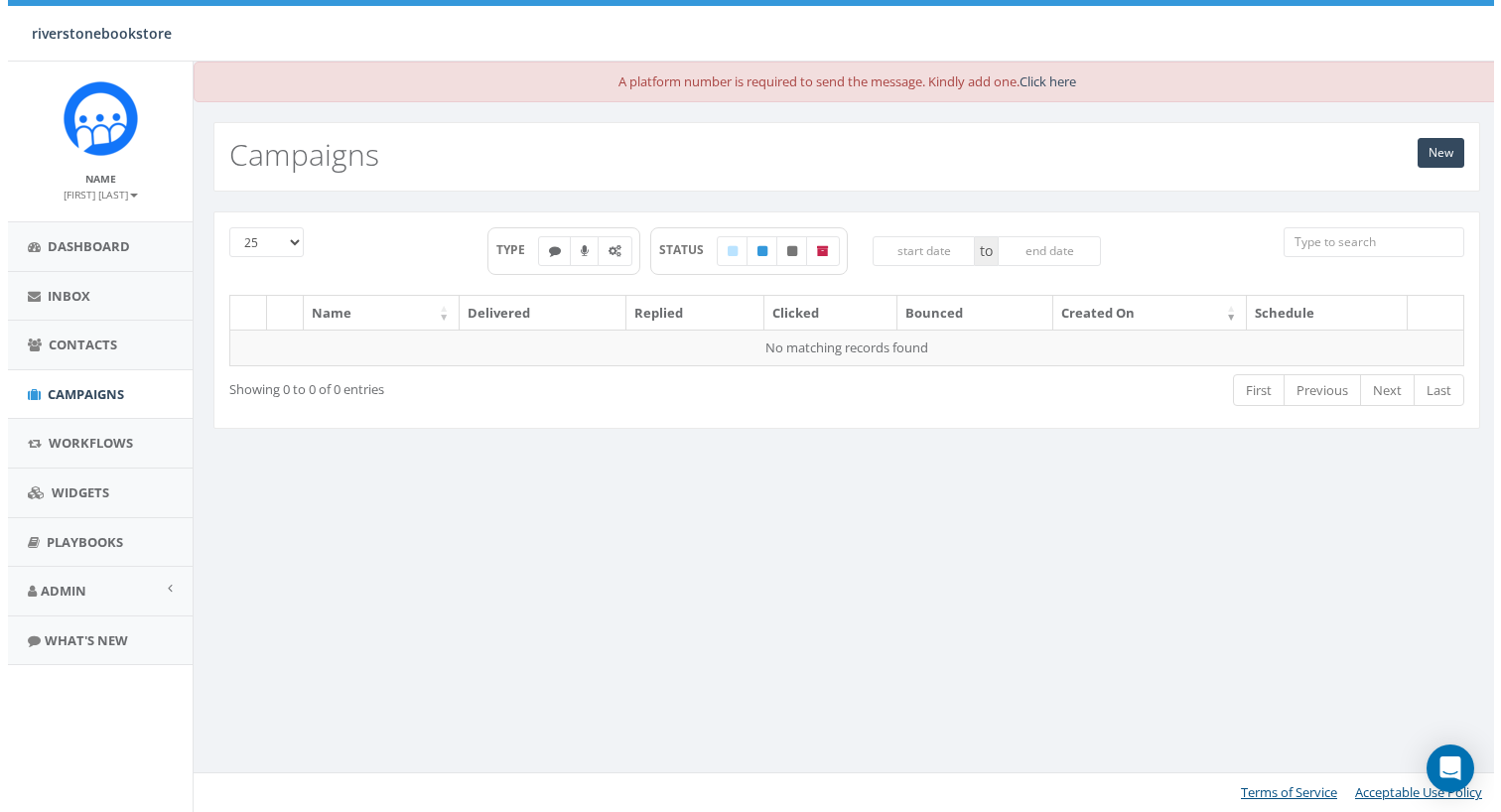 scroll, scrollTop: 0, scrollLeft: 0, axis: both 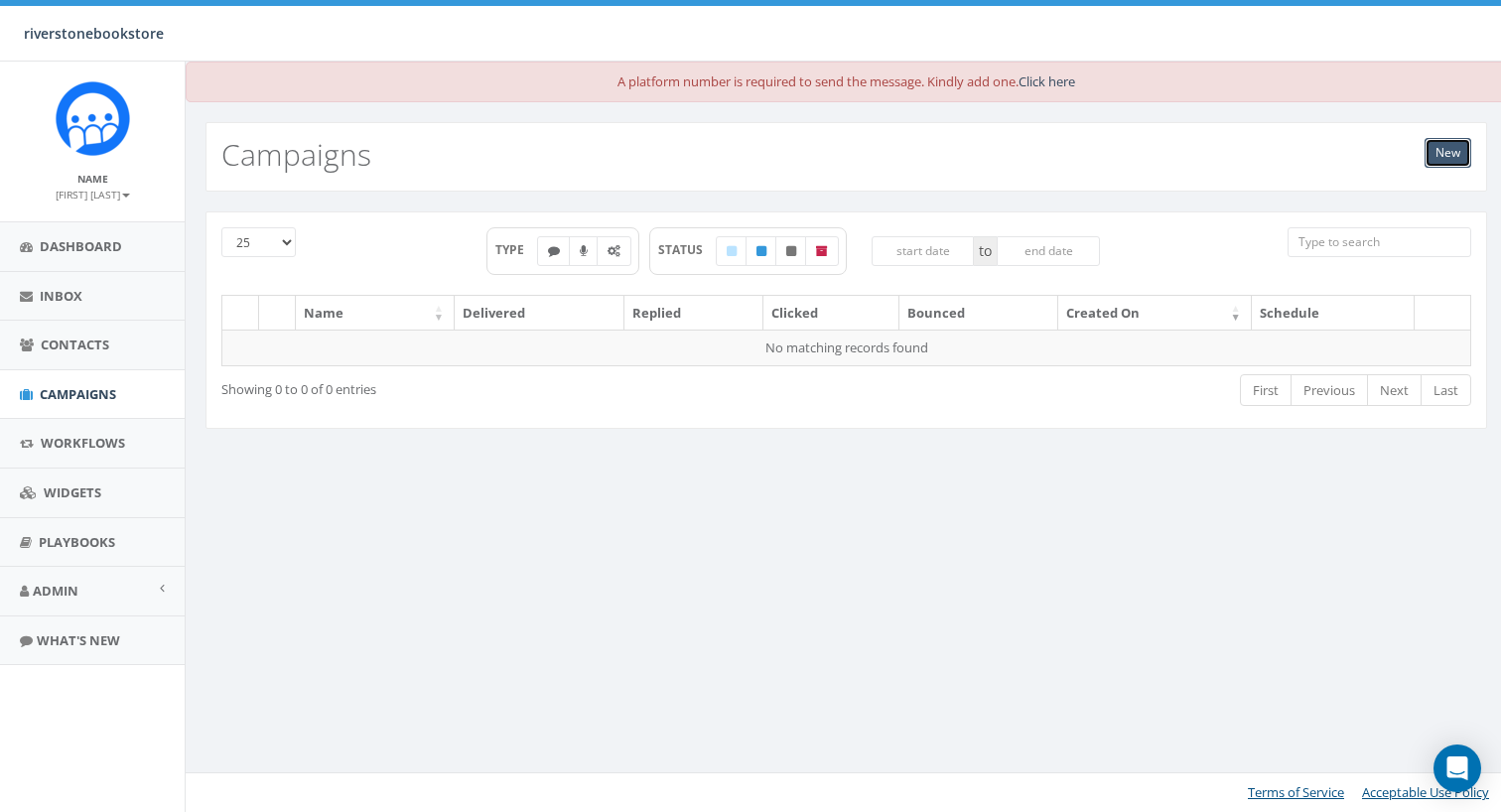 click on "New" at bounding box center [1447, 153] 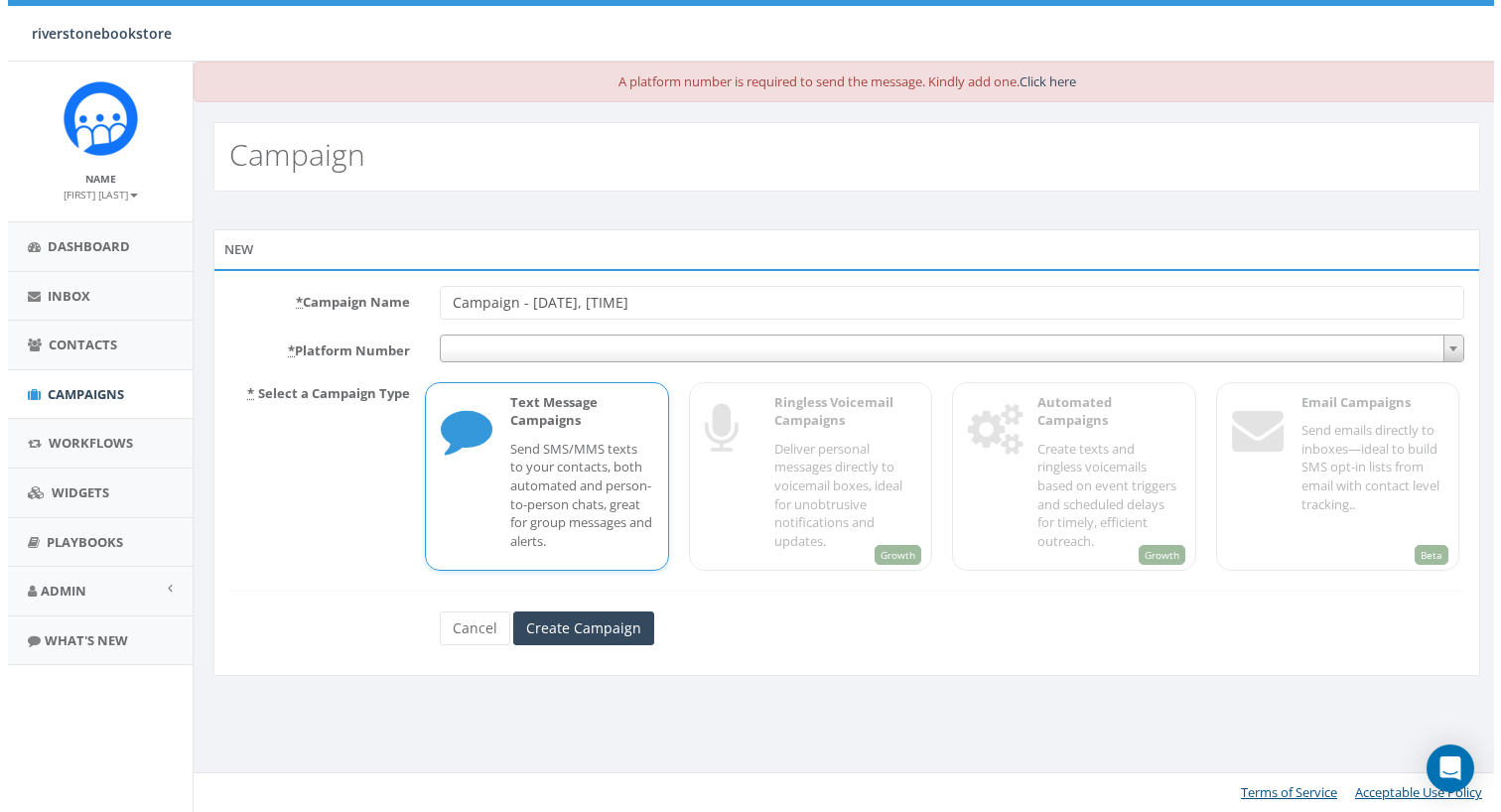 scroll, scrollTop: 0, scrollLeft: 0, axis: both 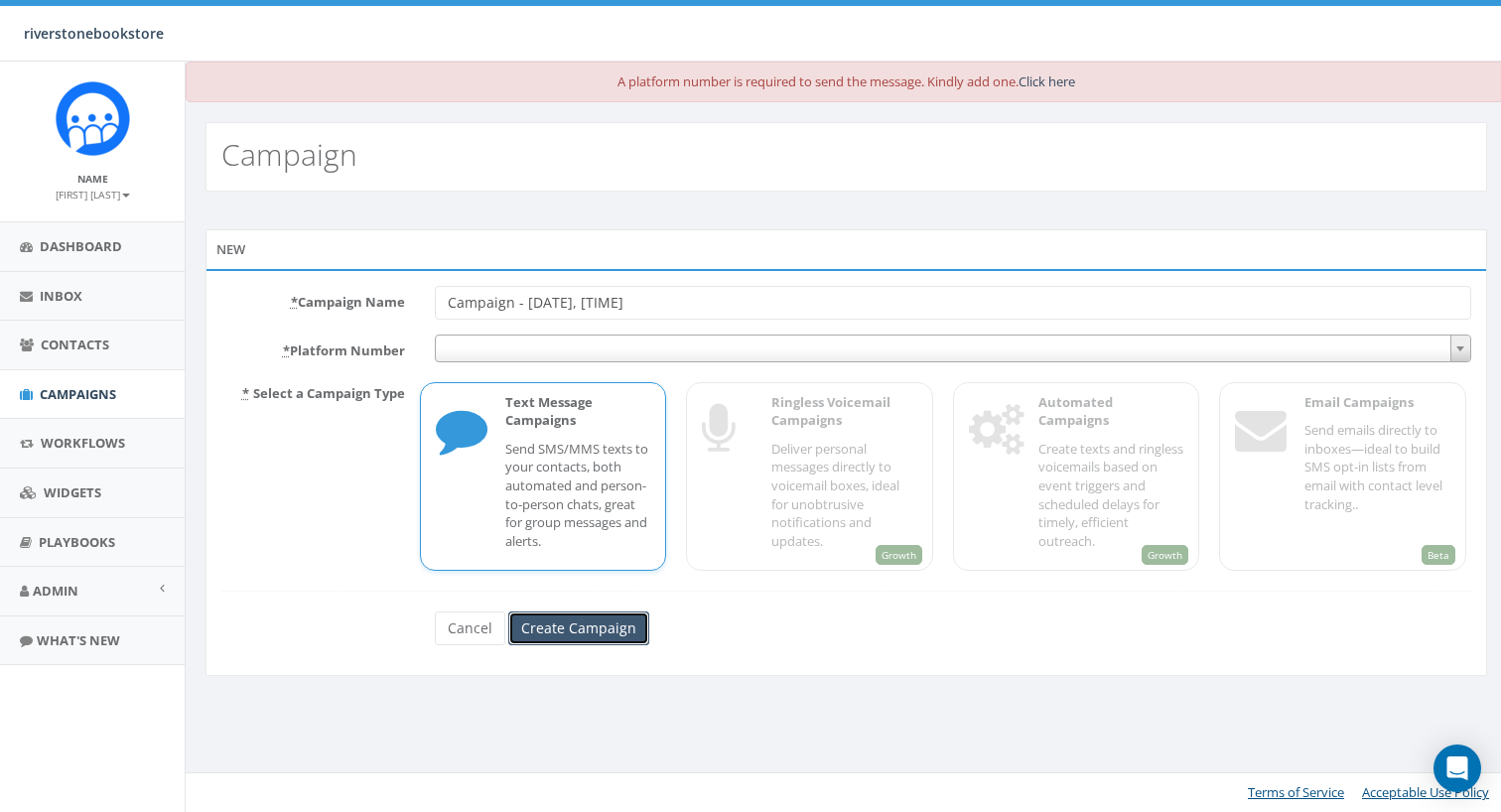 click on "Create Campaign" at bounding box center (579, 628) 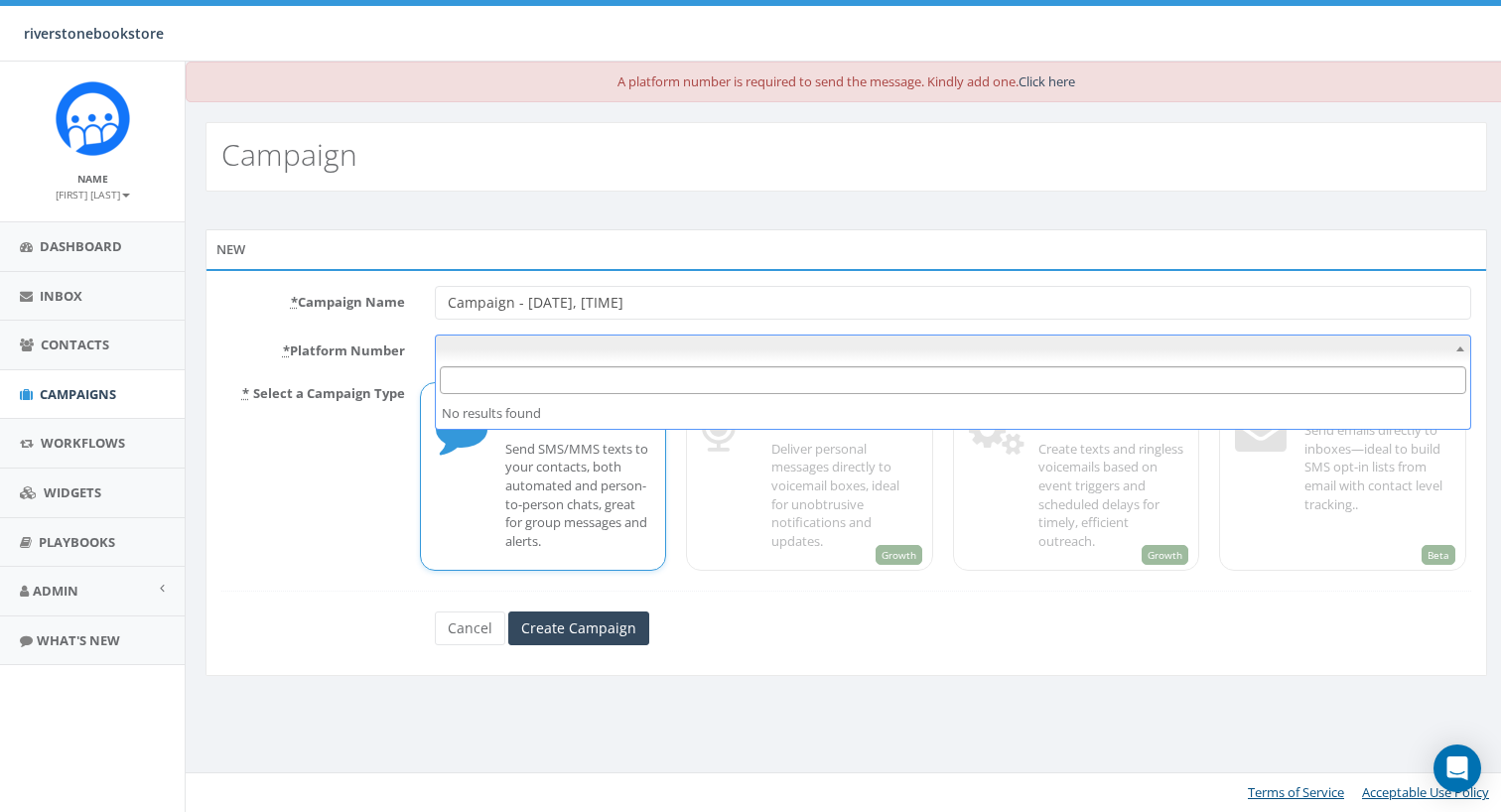 click at bounding box center [953, 348] 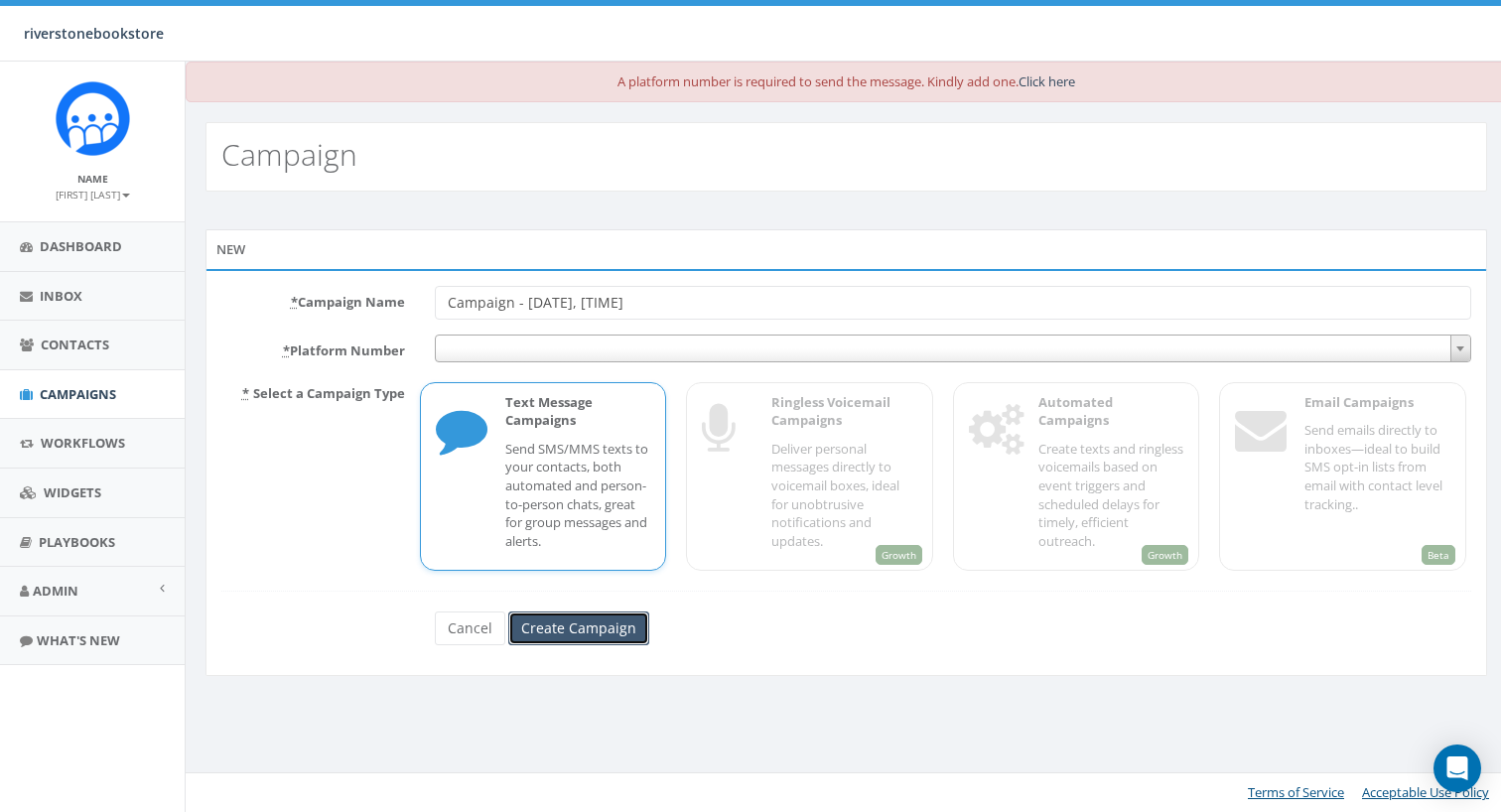 click on "Create Campaign" at bounding box center [579, 628] 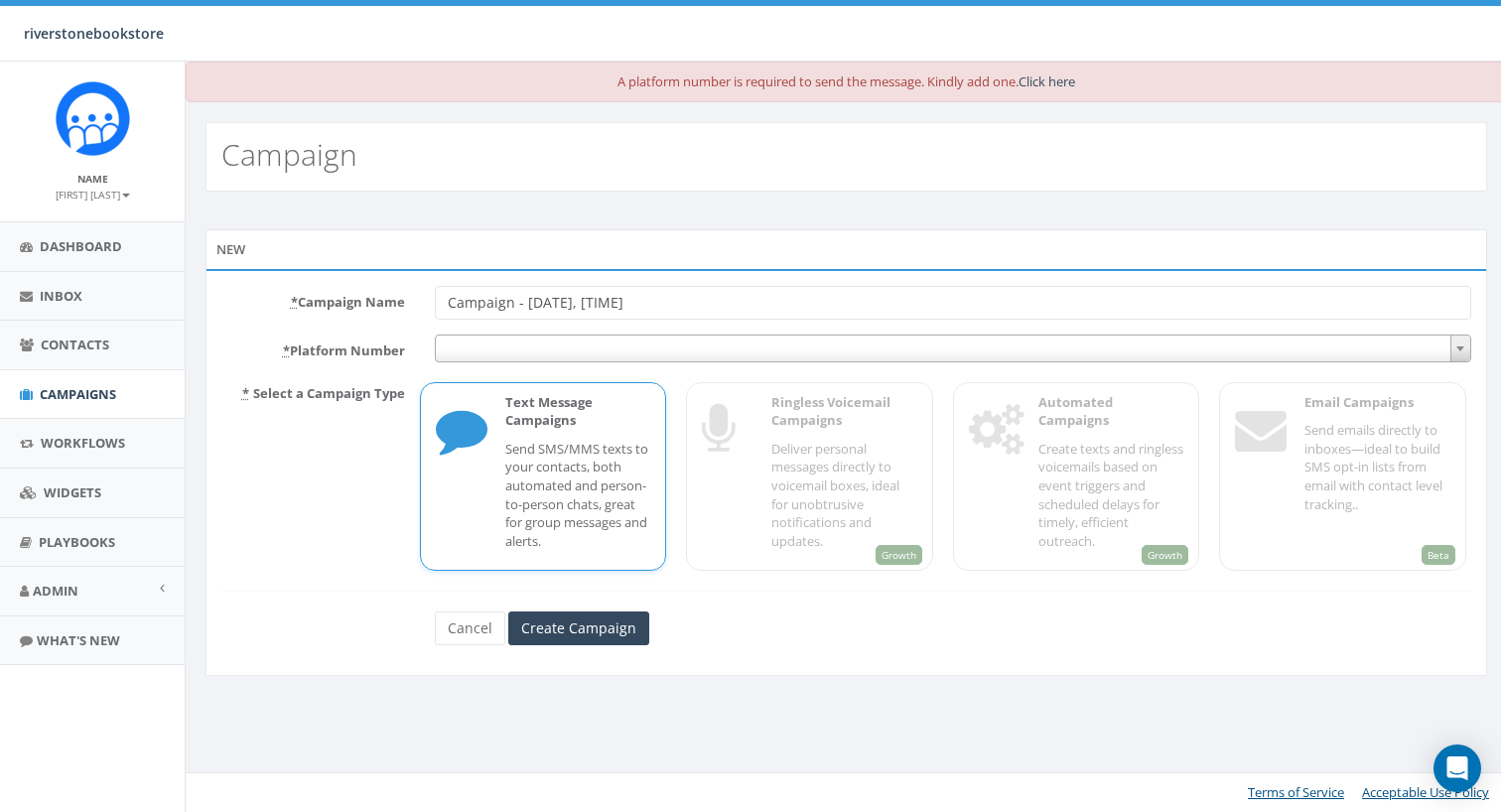 click on "* Select a Campaign Type Text Message Campaigns Send SMS/MMS texts to your contacts, both automated and person-to-person chats, great for group messages and alerts. Growth Ringless Voicemail Campaigns Deliver personal messages directly to voicemail boxes, ideal for unobtrusive notifications and updates. Growth Automated Campaigns Create texts and ringless voicemails based on event triggers and scheduled delays for timely, efficient outreach. Beta Email Campaigns Send emails directly to inboxes—ideal to build SMS opt-in lists from email with contact level tracking.." at bounding box center (846, 474) 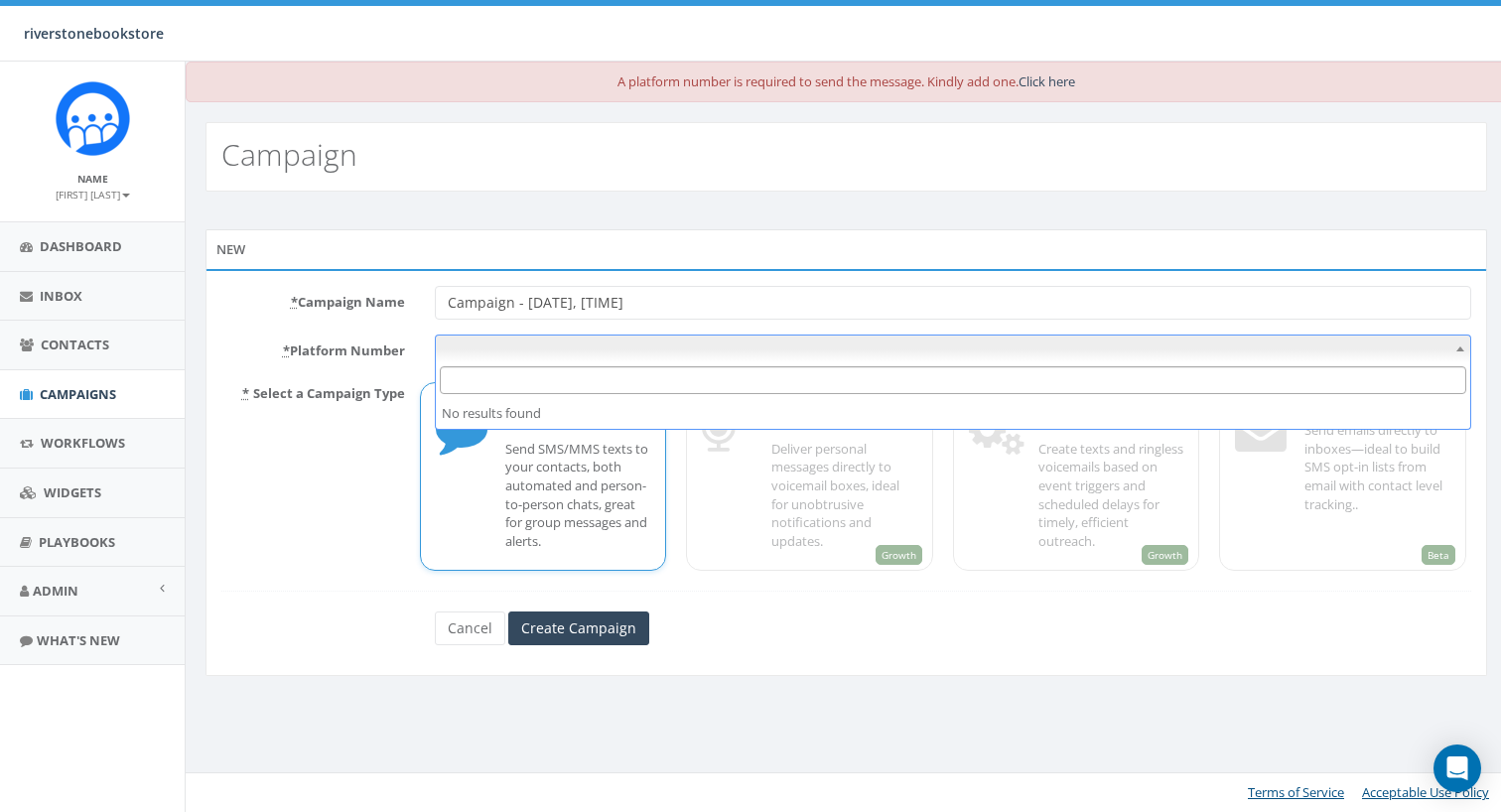 click on "No results found" at bounding box center [953, 413] 